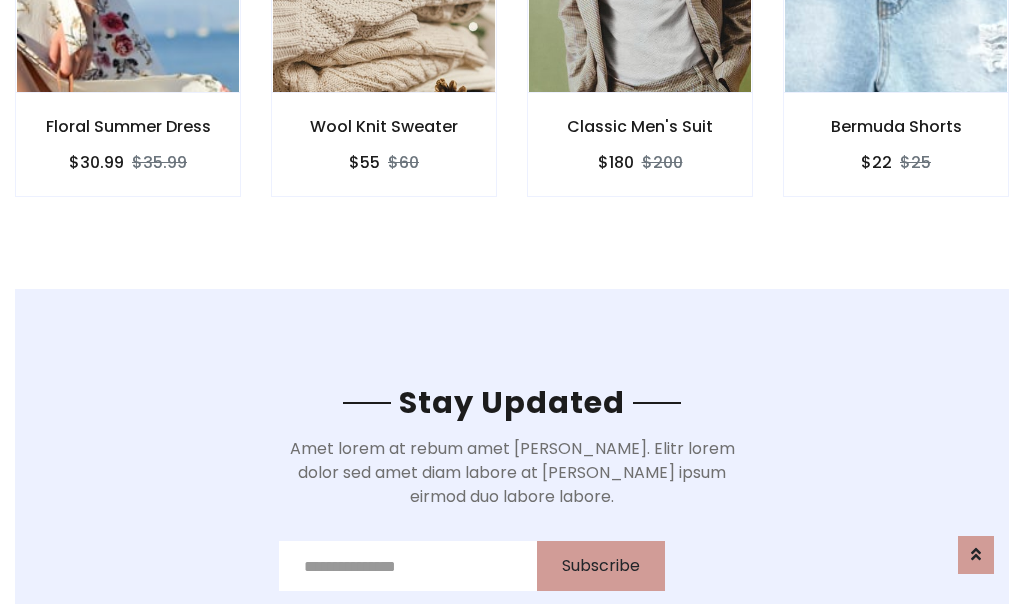 scroll, scrollTop: 3012, scrollLeft: 0, axis: vertical 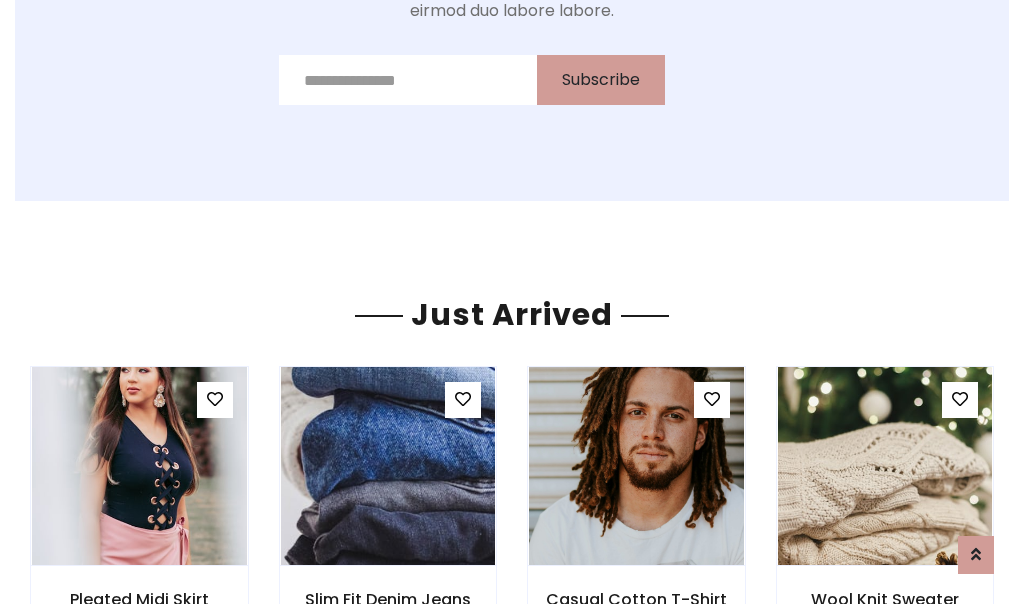 click on "Classic Men's Suit
$180
$200" at bounding box center (640, -428) 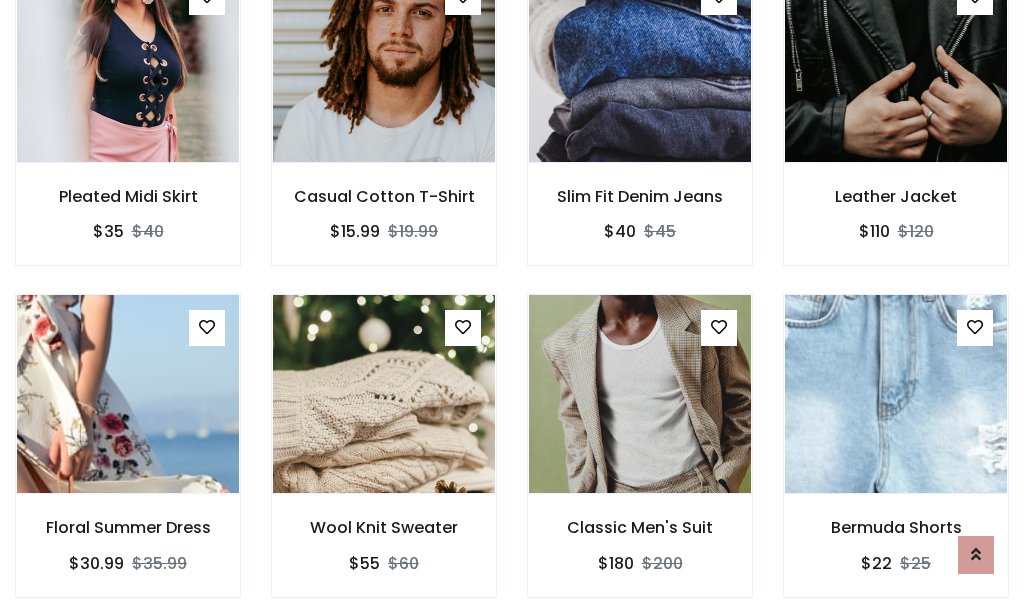 click on "Classic Men's Suit
$180
$200" at bounding box center [640, 459] 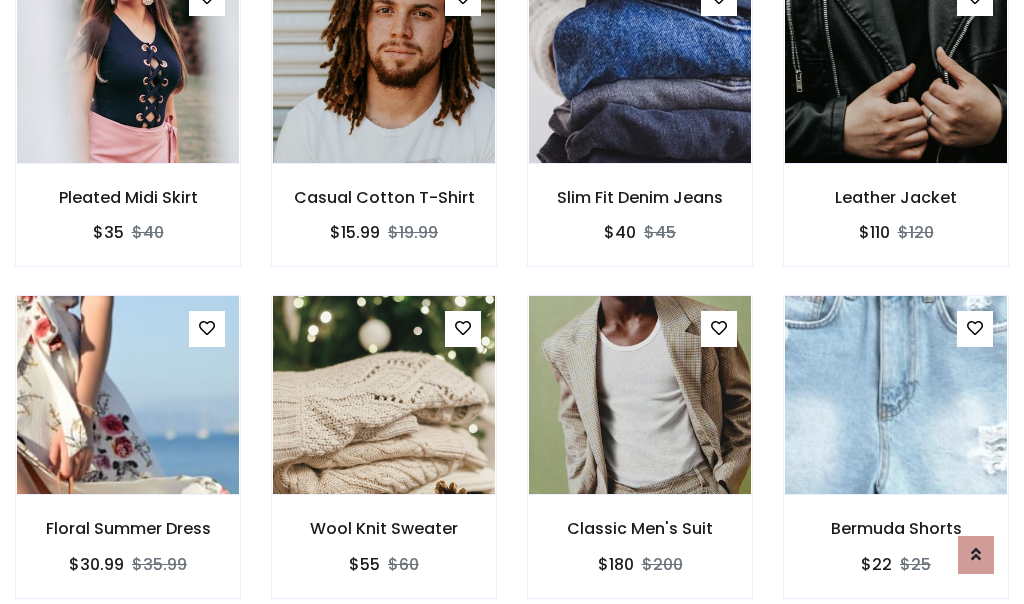 click on "Classic Men's Suit
$180
$200" at bounding box center [640, 460] 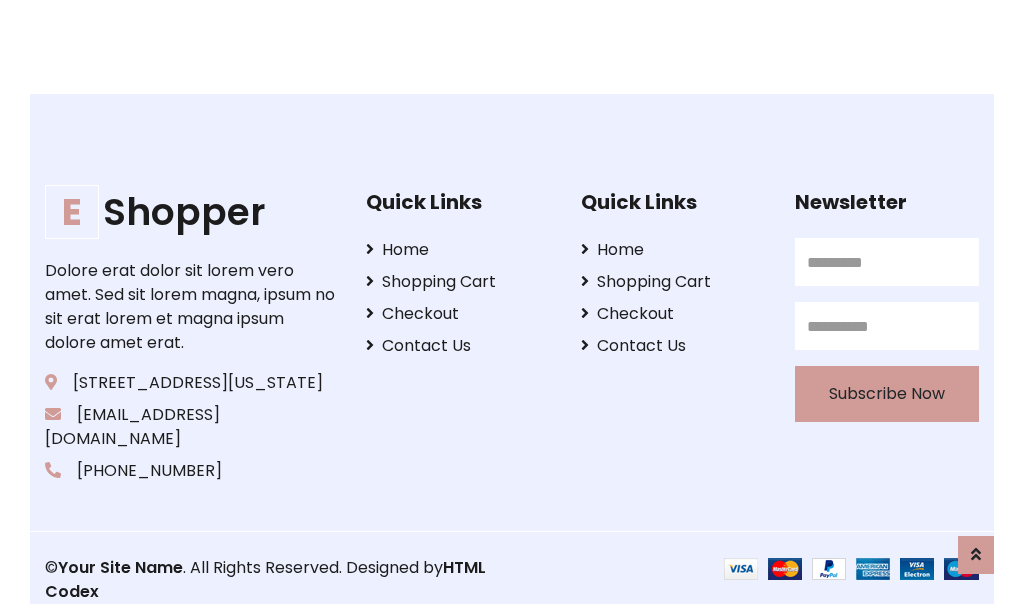 scroll, scrollTop: 3807, scrollLeft: 0, axis: vertical 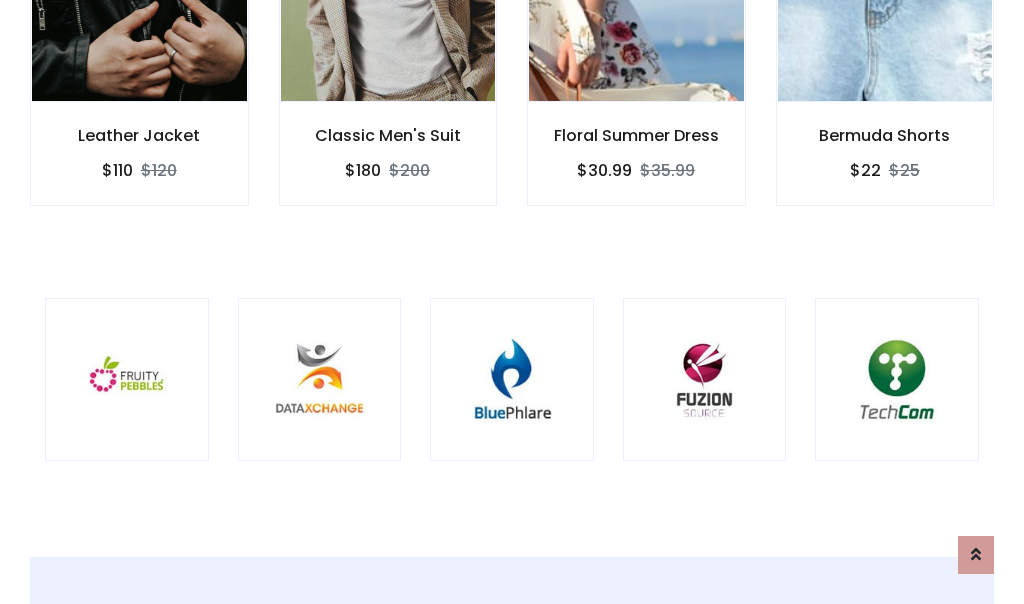 click at bounding box center [512, 380] 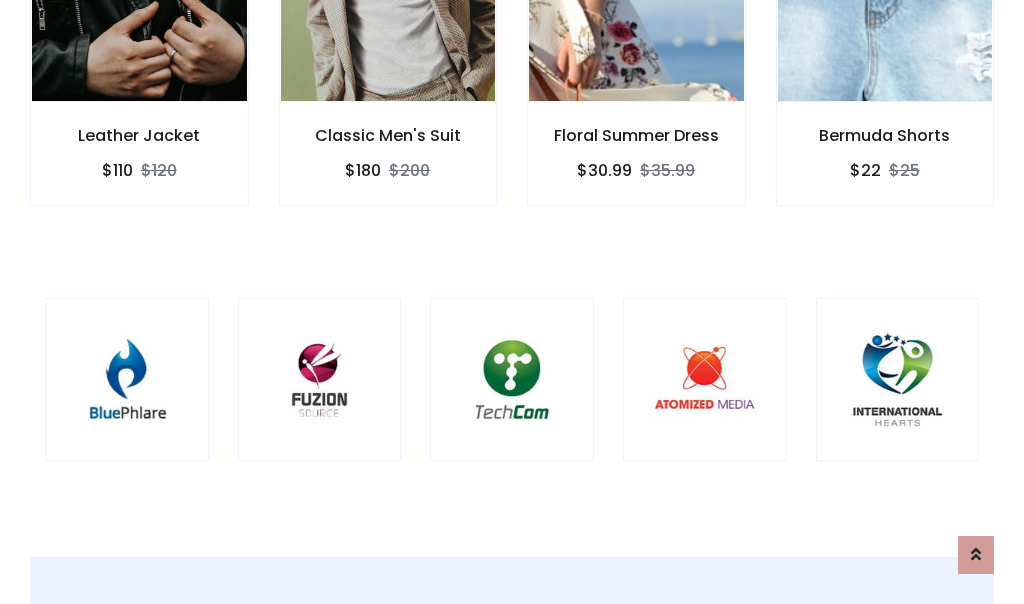 click at bounding box center (512, 380) 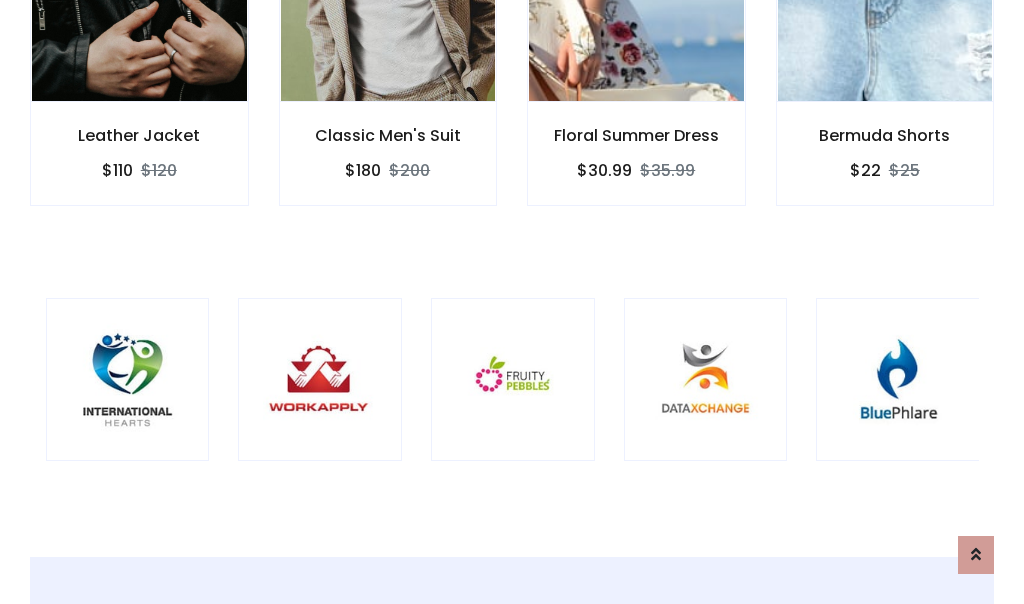 scroll, scrollTop: 0, scrollLeft: 0, axis: both 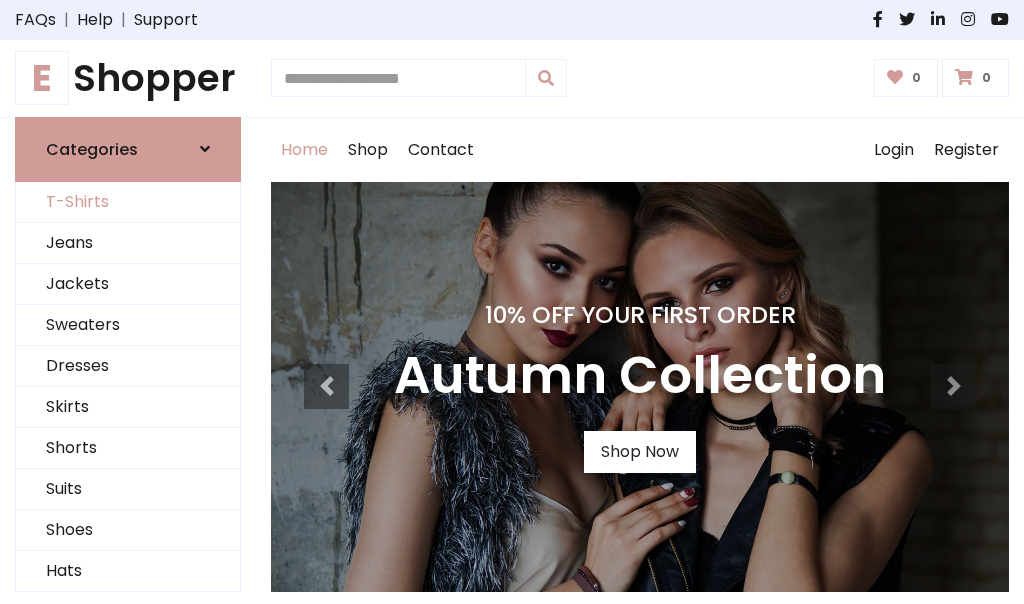 click on "T-Shirts" at bounding box center (128, 202) 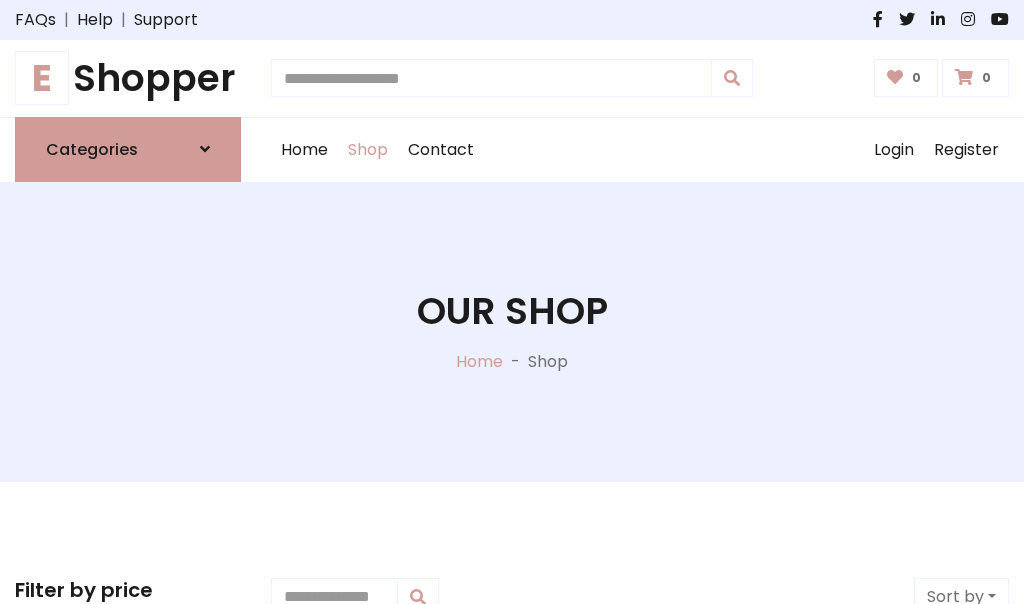 scroll, scrollTop: 802, scrollLeft: 0, axis: vertical 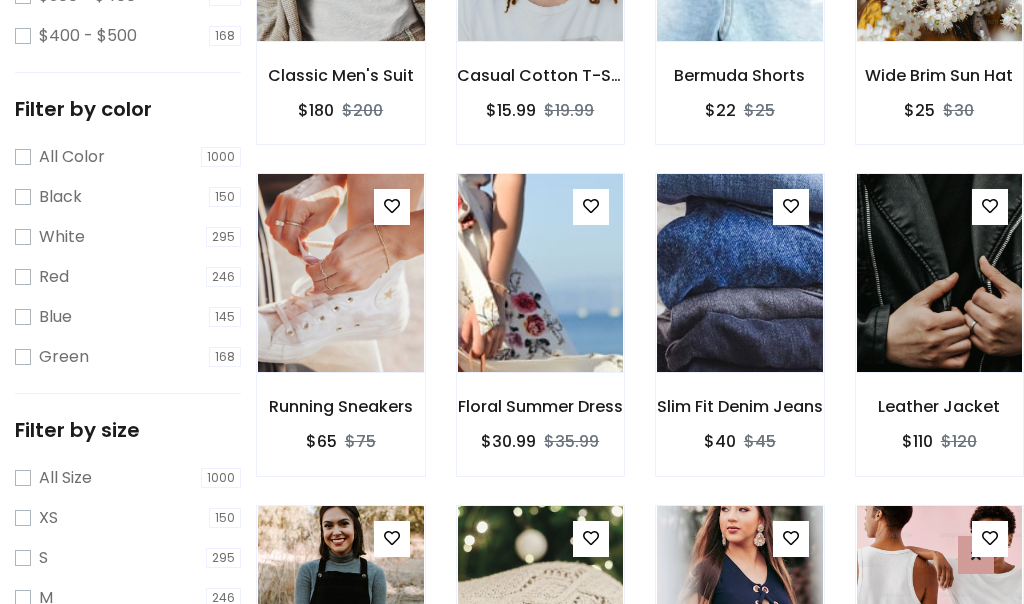 click at bounding box center [340, -58] 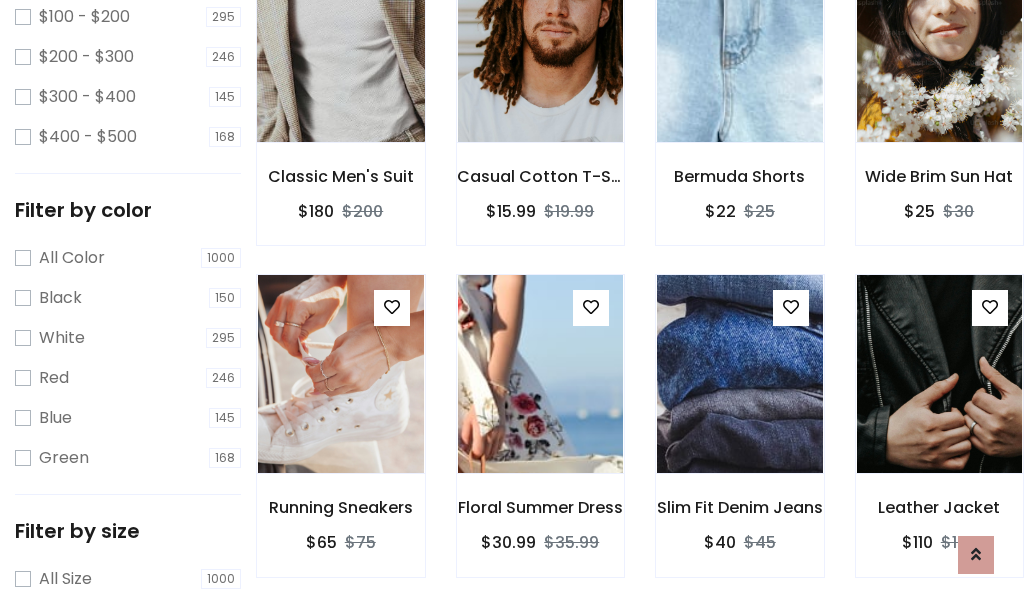 scroll, scrollTop: 101, scrollLeft: 0, axis: vertical 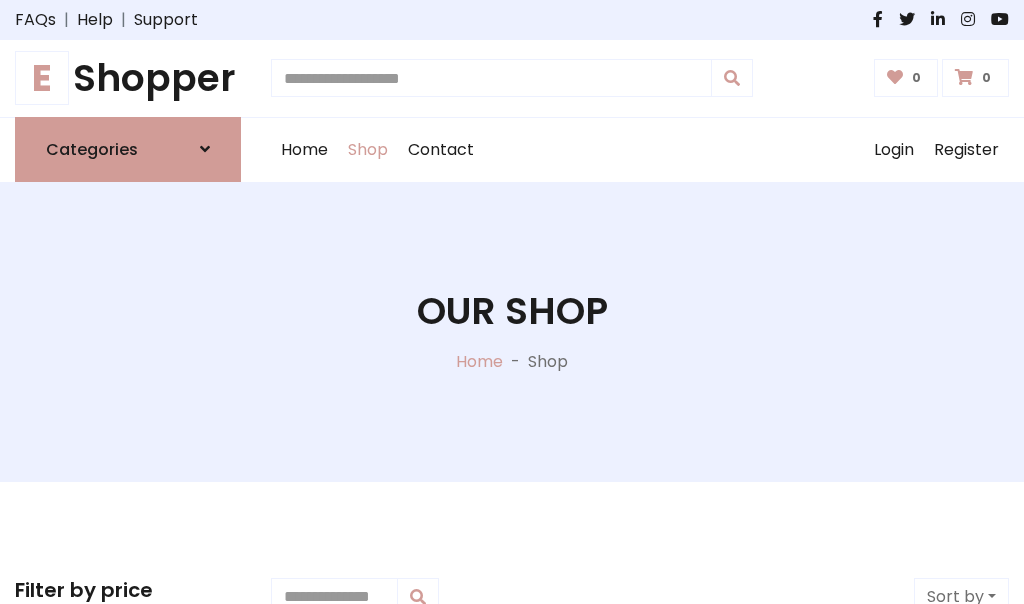 click on "E Shopper" at bounding box center [128, 78] 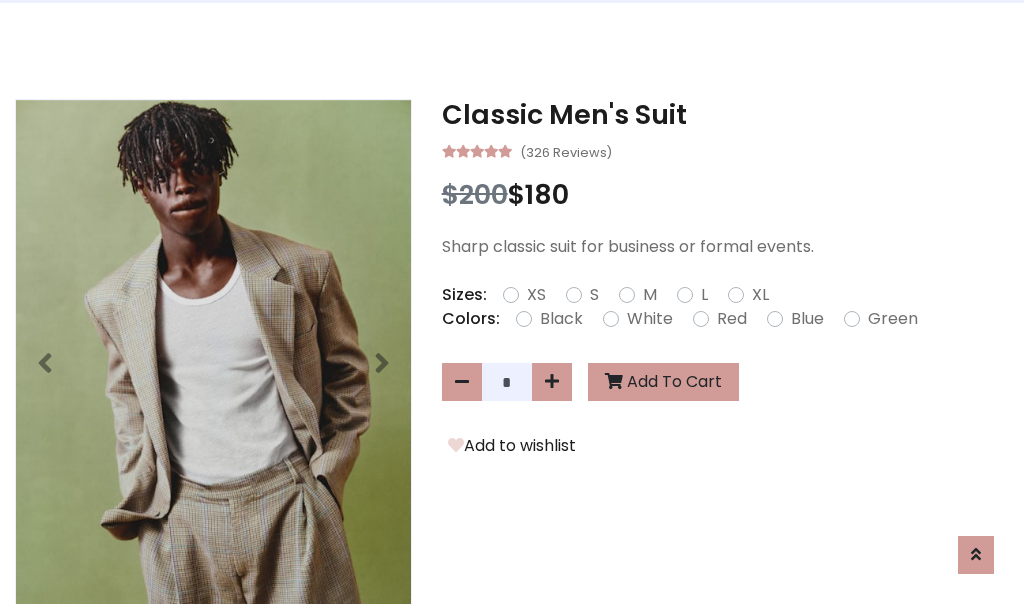 scroll, scrollTop: 0, scrollLeft: 0, axis: both 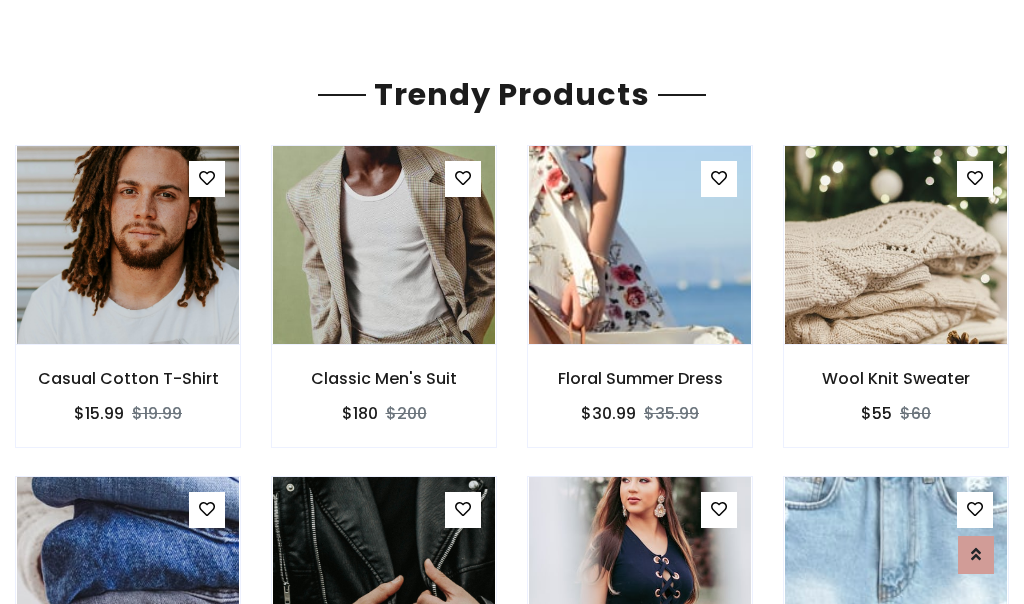 click on "Shop" at bounding box center [368, -1793] 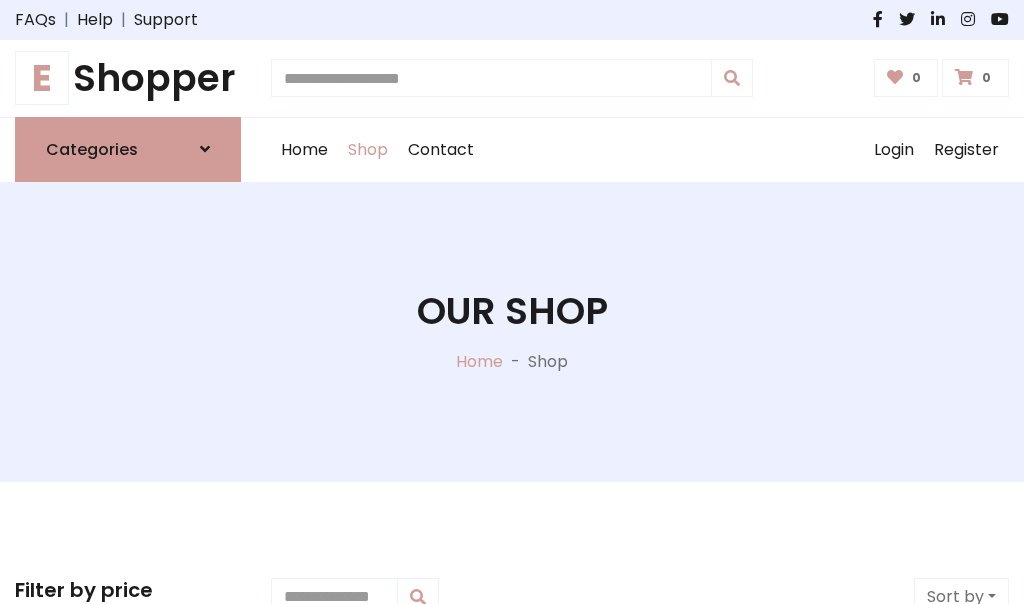 scroll, scrollTop: 0, scrollLeft: 0, axis: both 